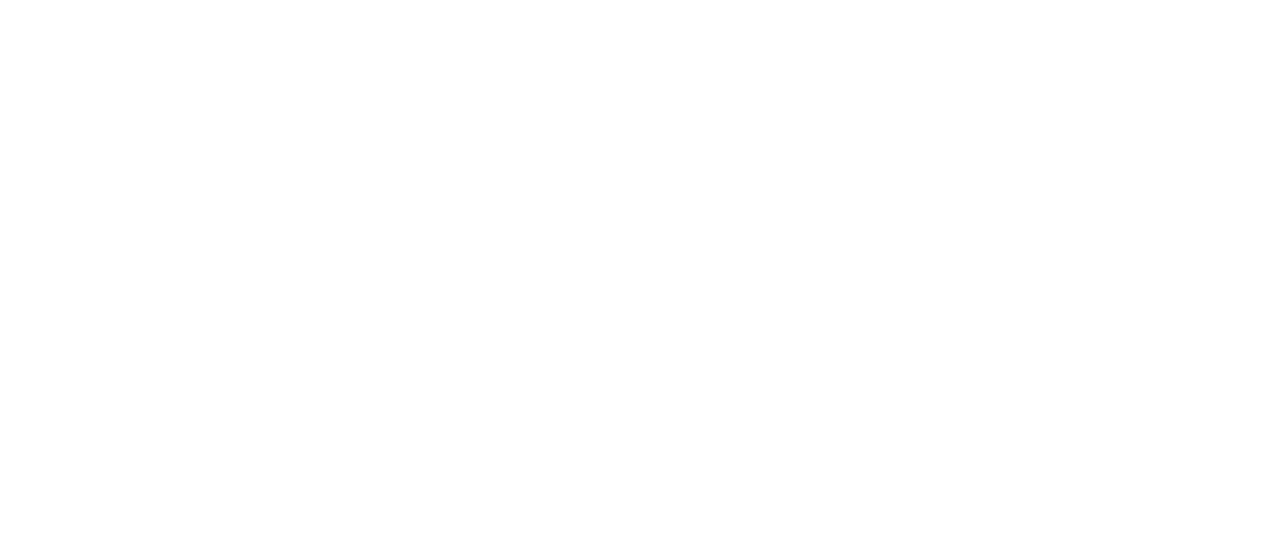 scroll, scrollTop: 0, scrollLeft: 0, axis: both 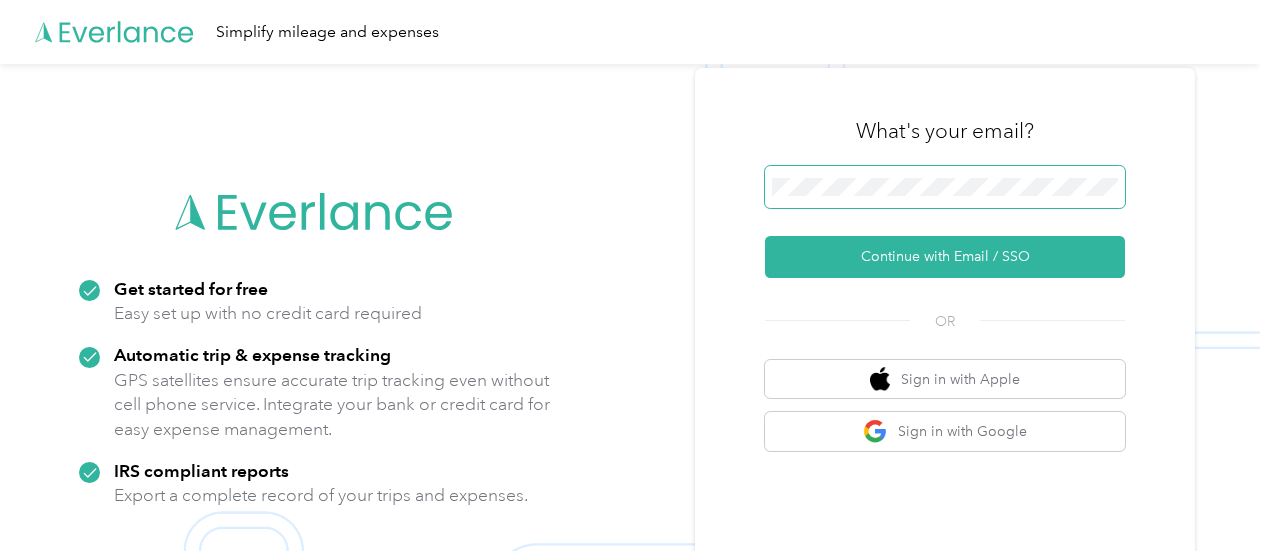 click at bounding box center (945, 187) 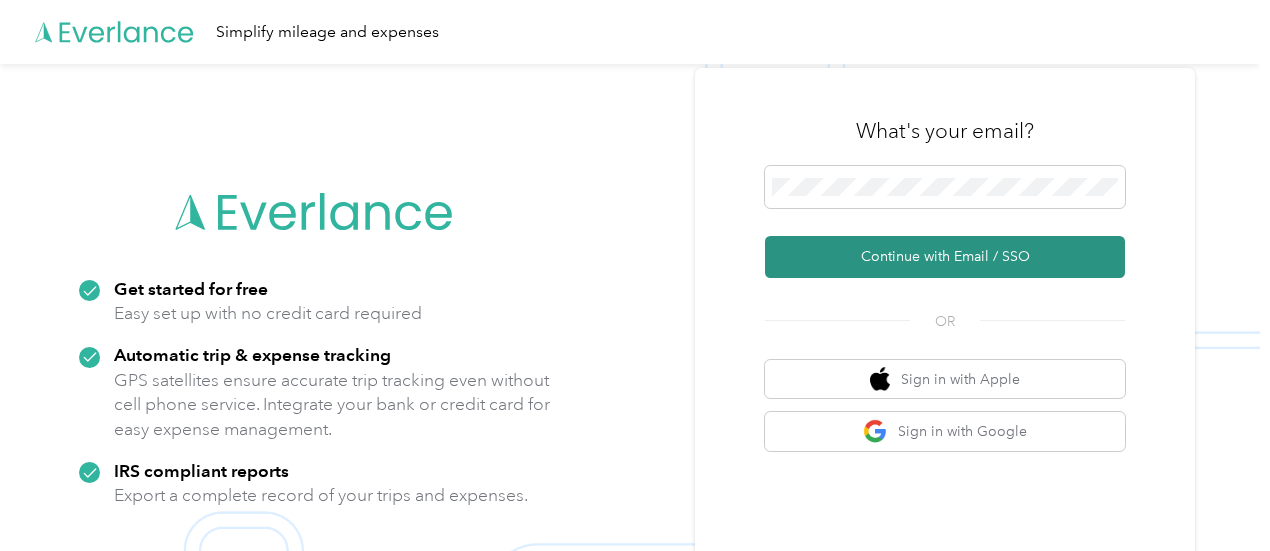 click on "Continue with Email / SSO" at bounding box center (945, 257) 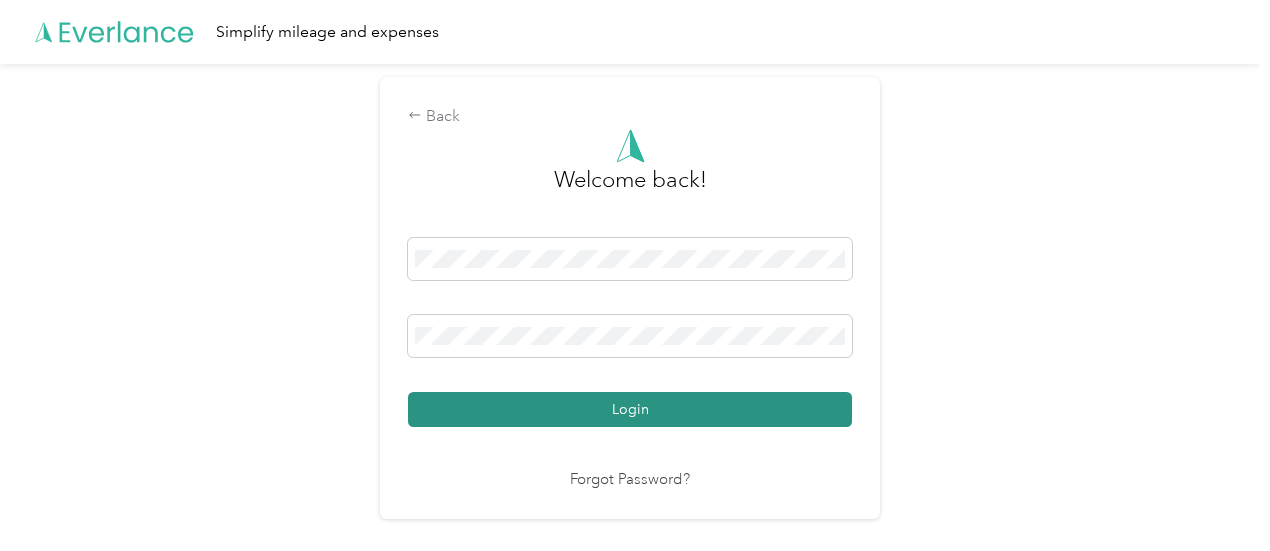 click on "Login" at bounding box center (630, 409) 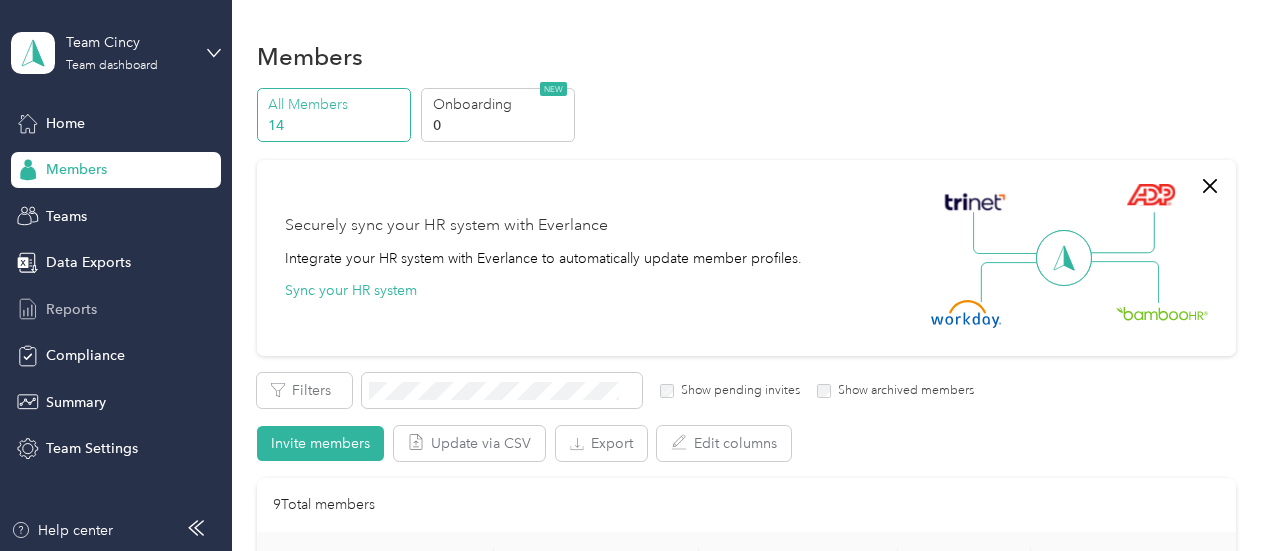 click on "Reports" at bounding box center [71, 309] 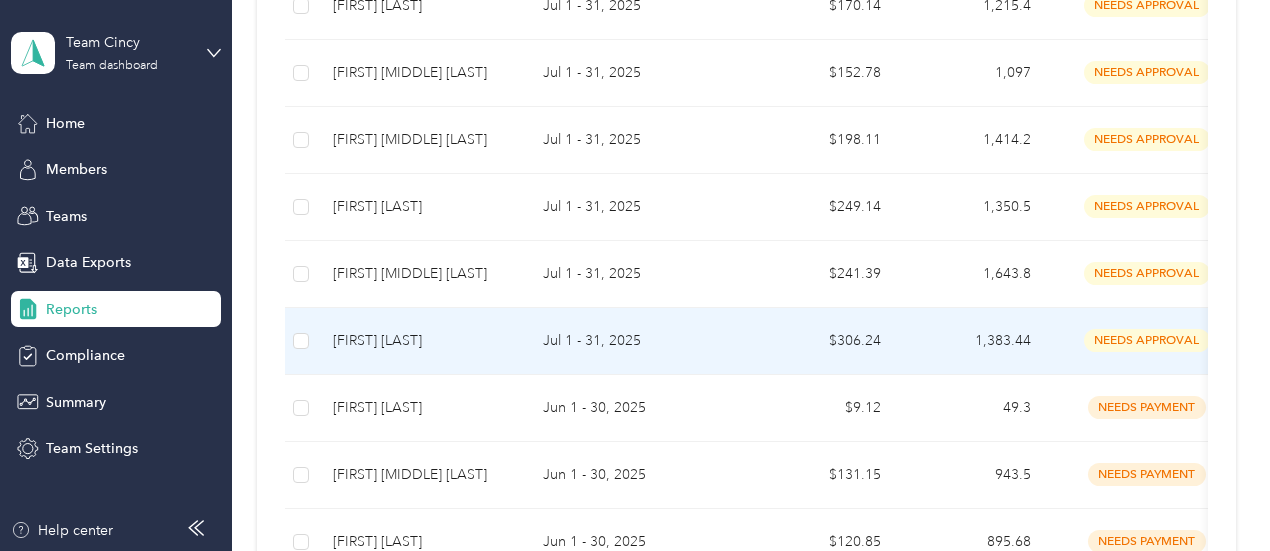 scroll, scrollTop: 600, scrollLeft: 0, axis: vertical 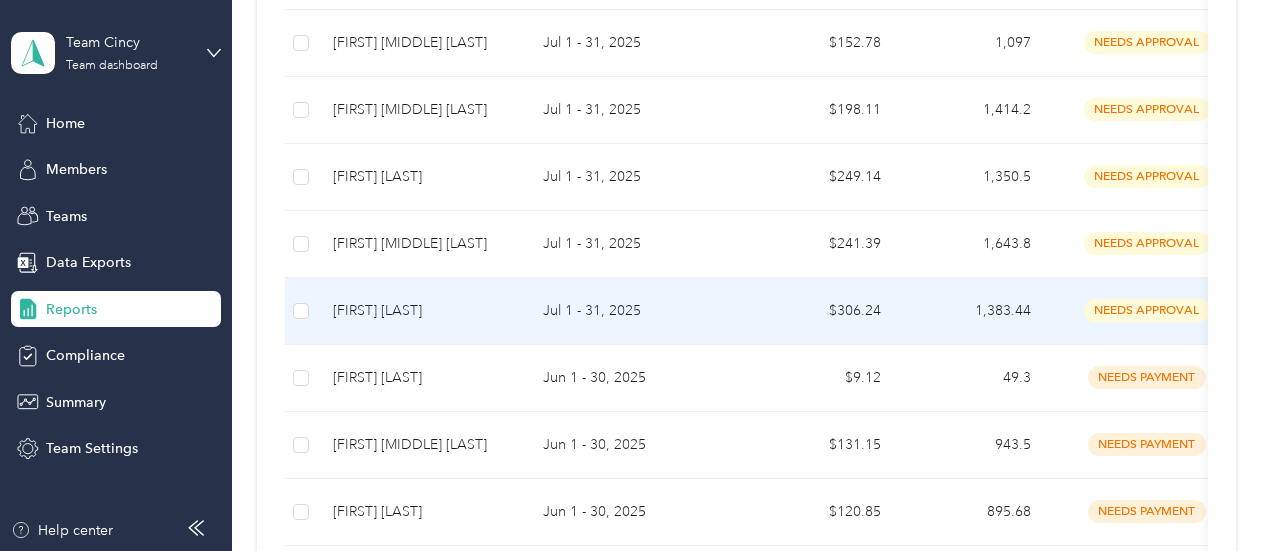 click on "Jul 1 - 31, 2025" at bounding box center [637, 311] 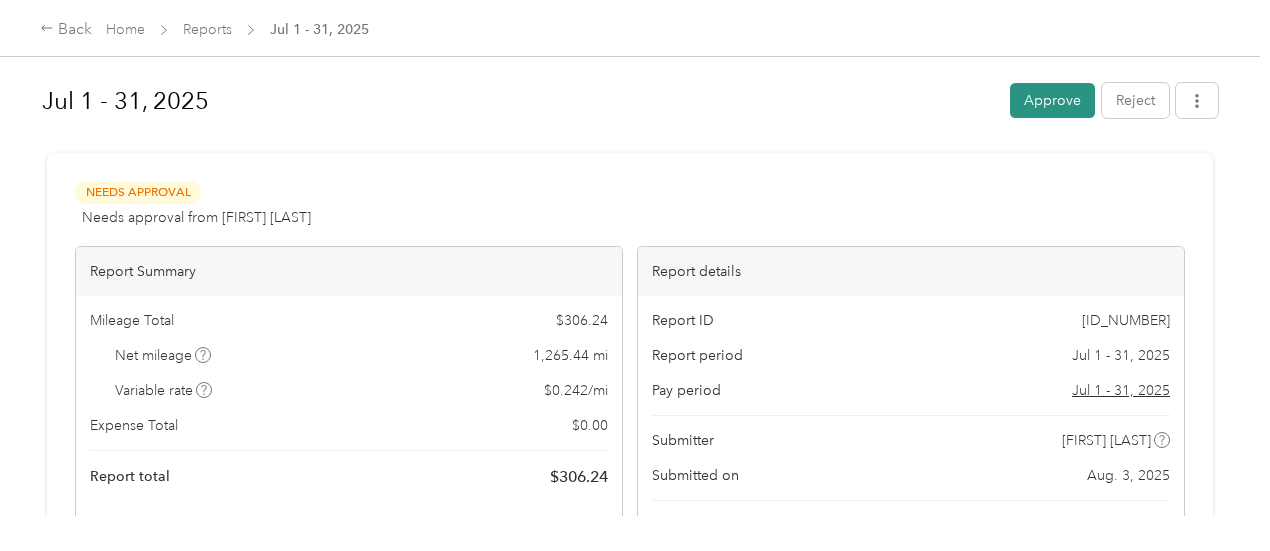 click on "Approve" at bounding box center [1052, 100] 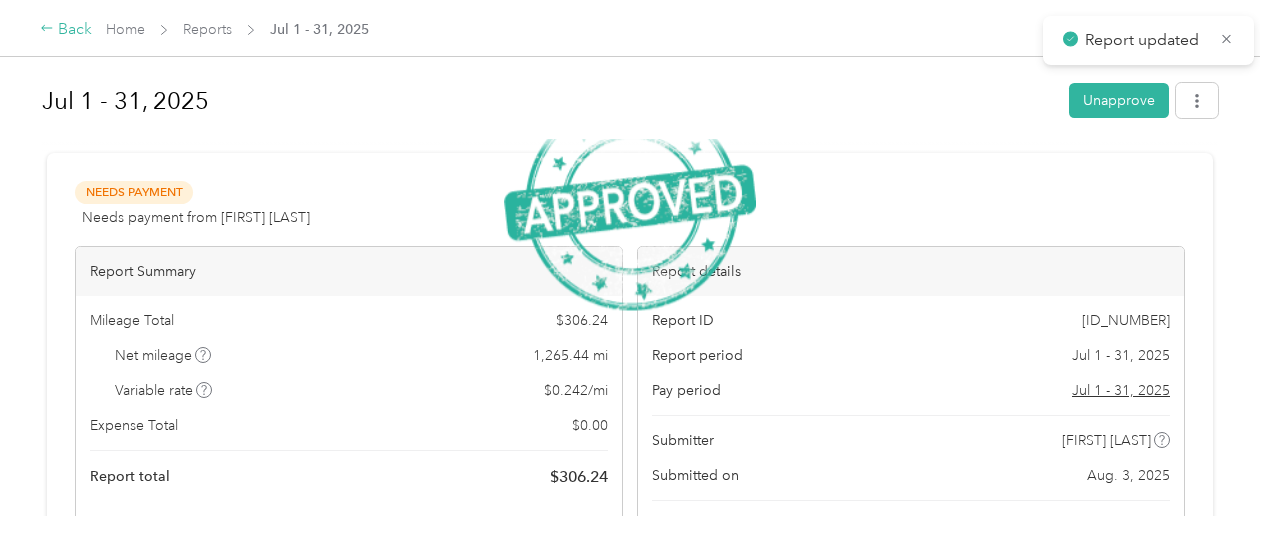 click on "Back" at bounding box center (66, 30) 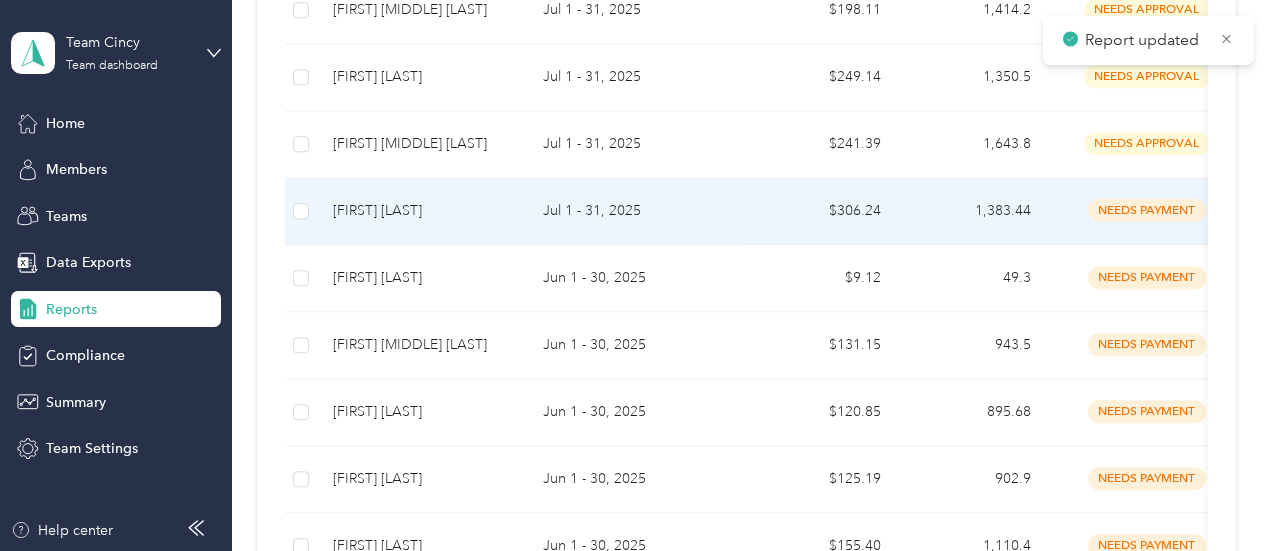scroll, scrollTop: 651, scrollLeft: 0, axis: vertical 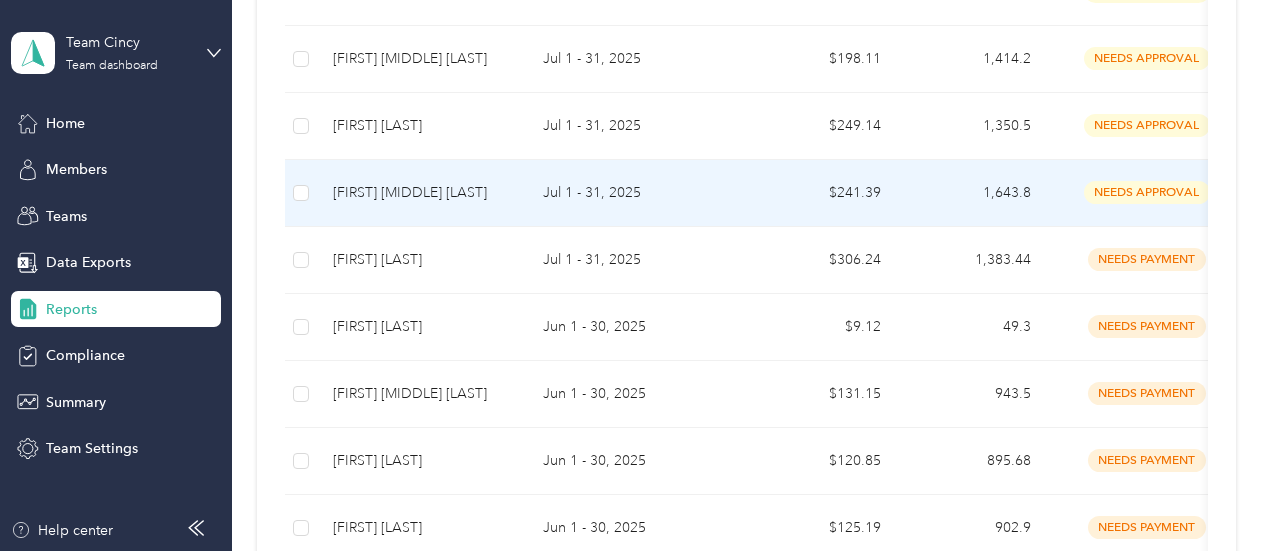 click on "[FIRST] [MIDDLE] [LAST]" at bounding box center (422, 193) 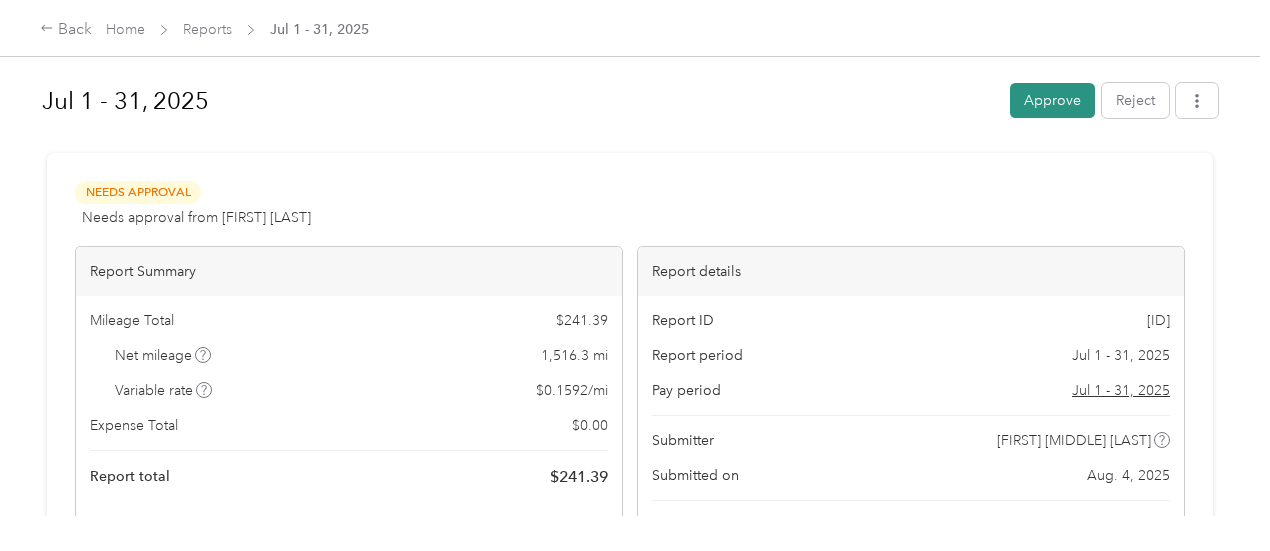 click on "Approve" at bounding box center (1052, 100) 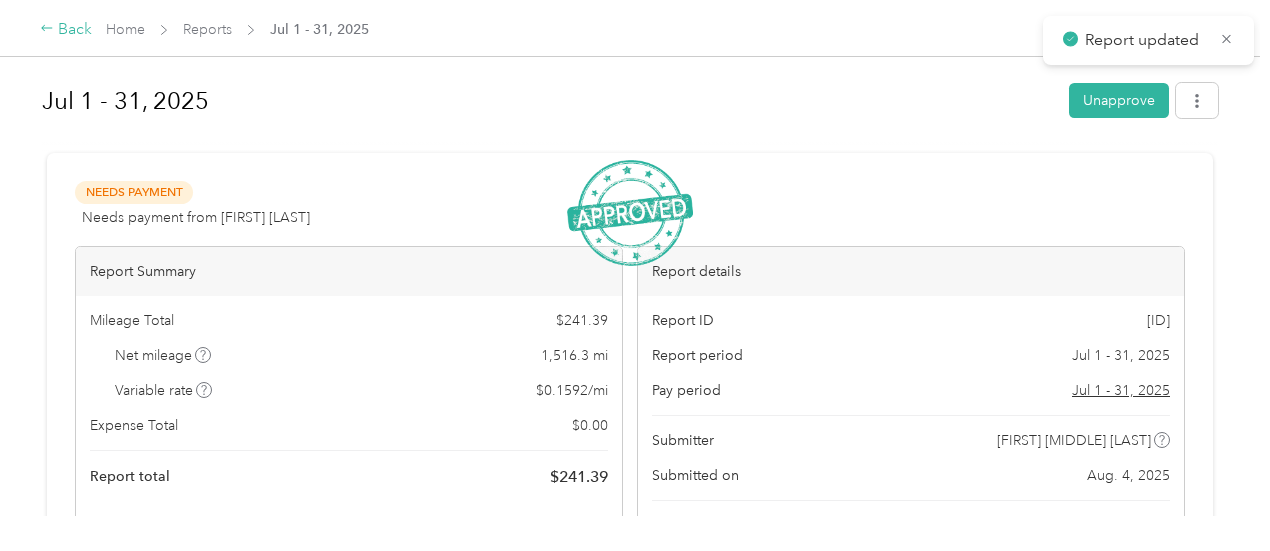 click on "Back" at bounding box center [66, 30] 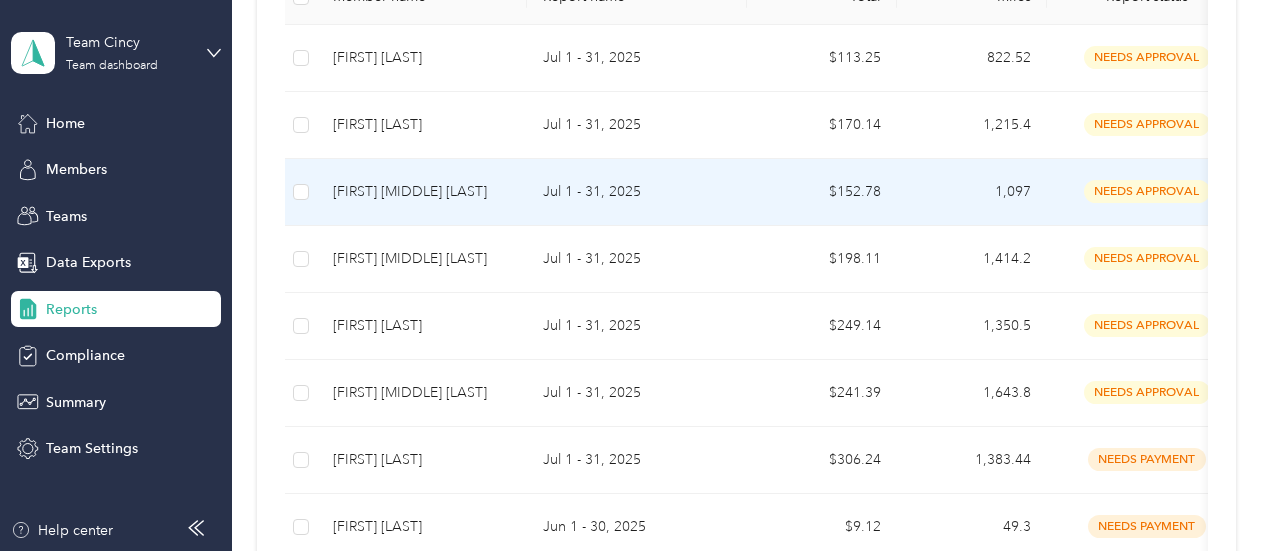 scroll, scrollTop: 450, scrollLeft: 0, axis: vertical 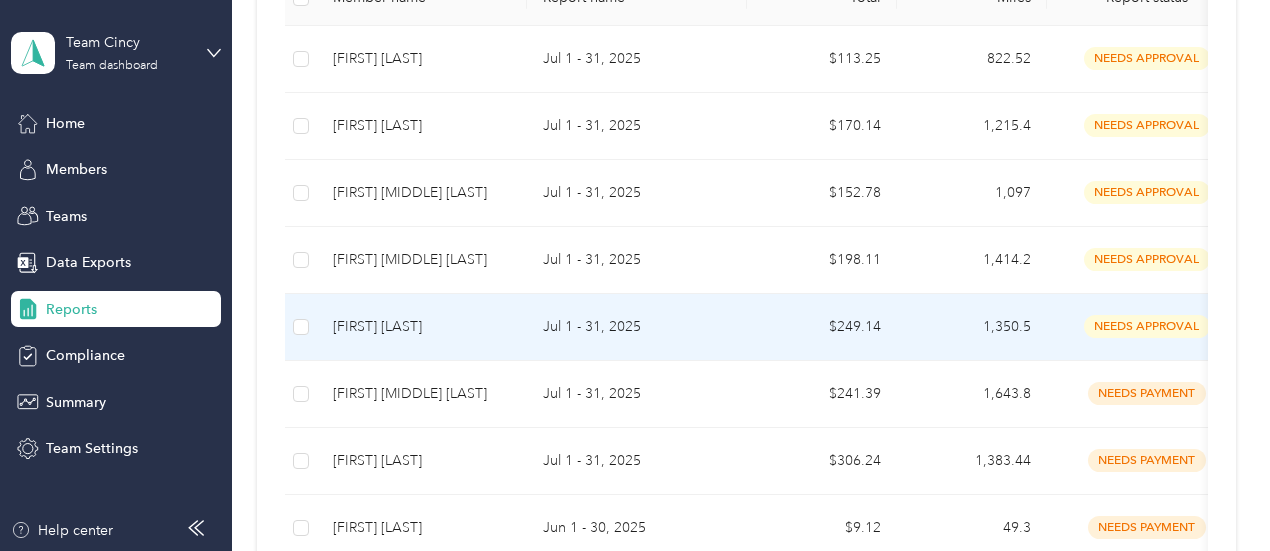 click on "Jul 1 - 31, 2025" at bounding box center (637, 327) 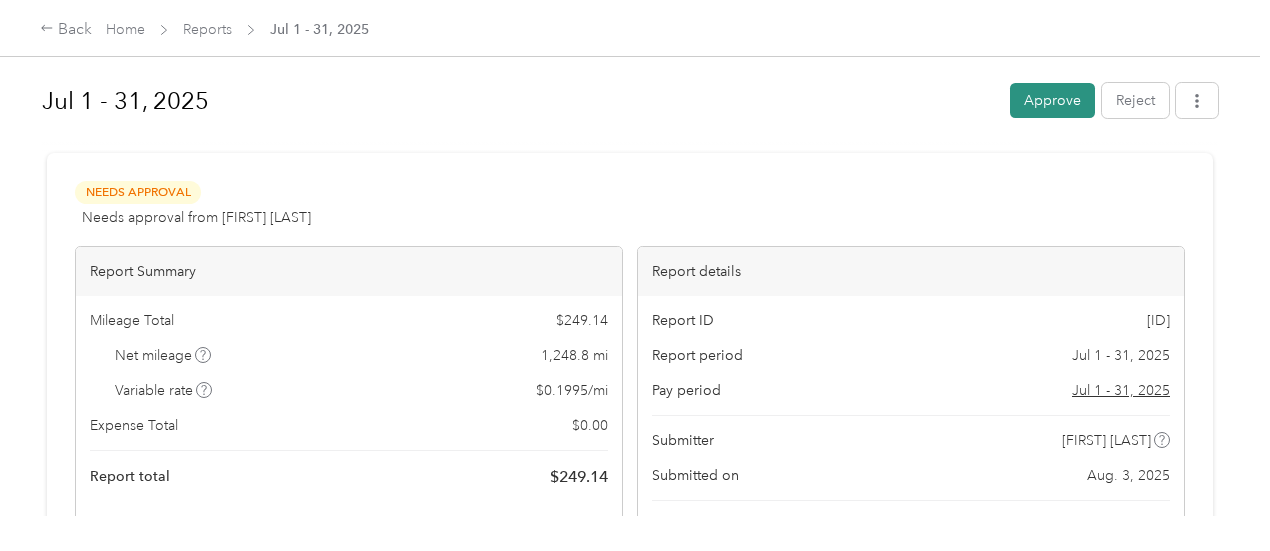 click on "Approve" at bounding box center [1052, 100] 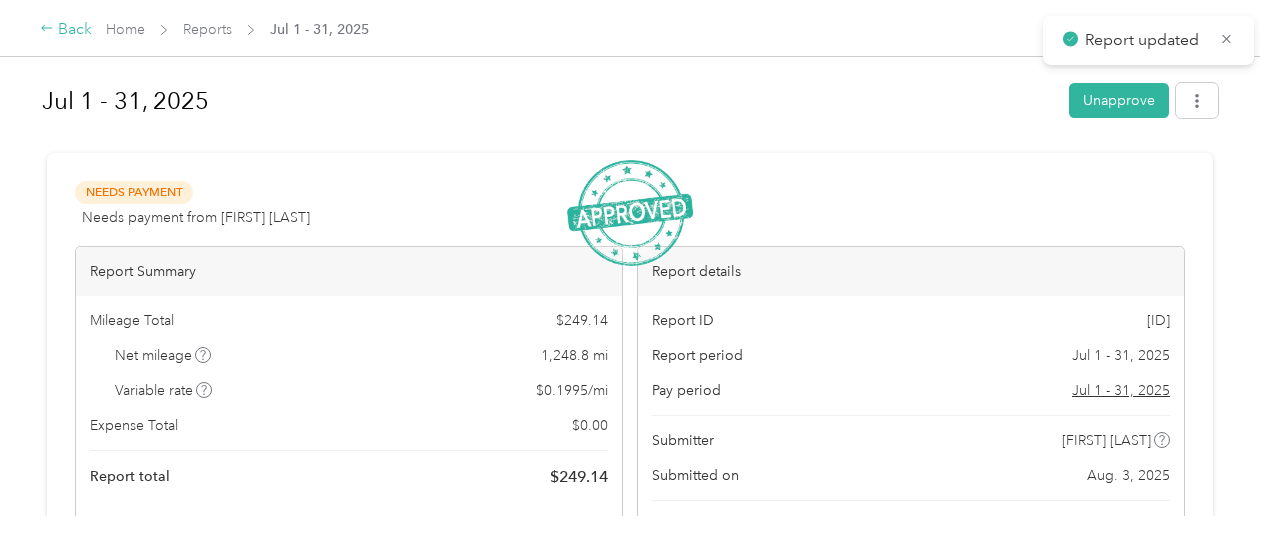 click on "Back" at bounding box center (66, 30) 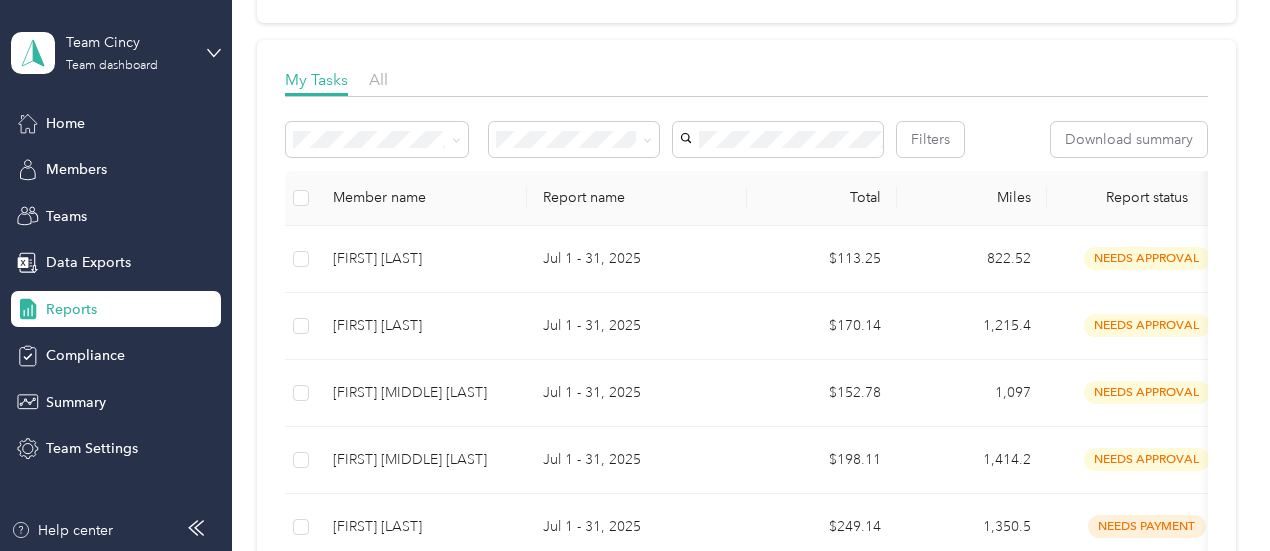 scroll, scrollTop: 450, scrollLeft: 0, axis: vertical 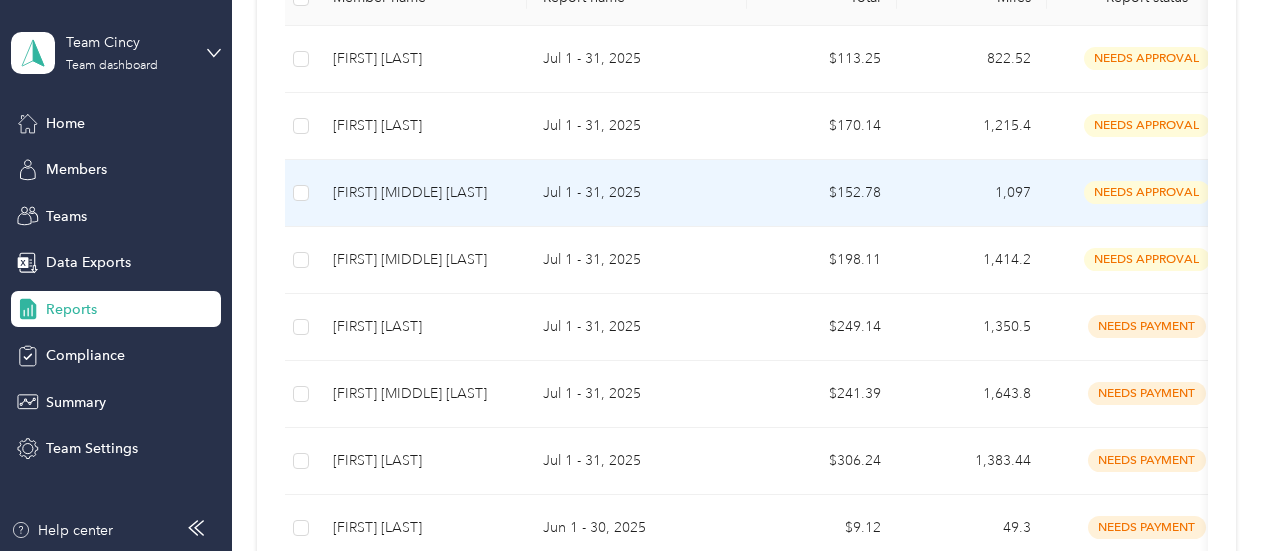 click on "Jul 1 - 31, 2025" at bounding box center (637, 193) 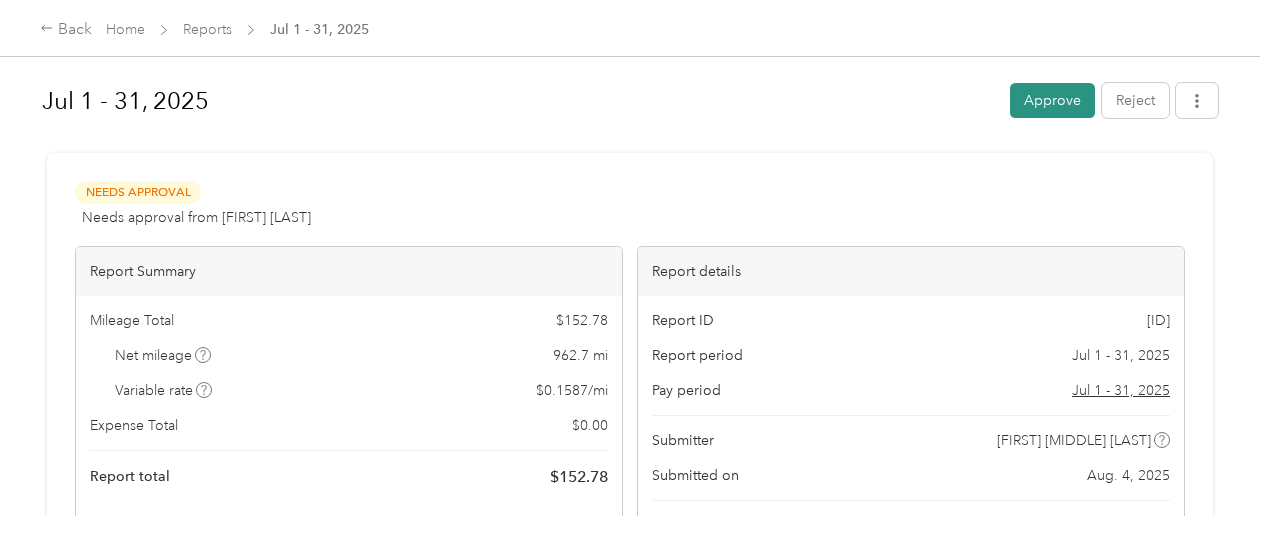 click on "Approve" at bounding box center [1052, 100] 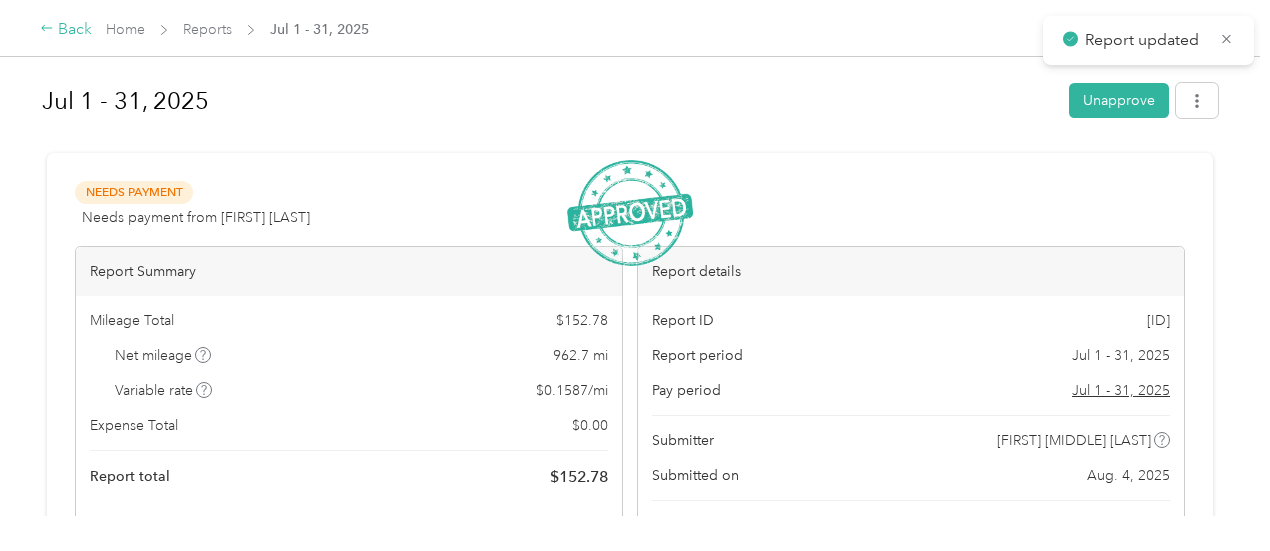click on "Back" at bounding box center [66, 30] 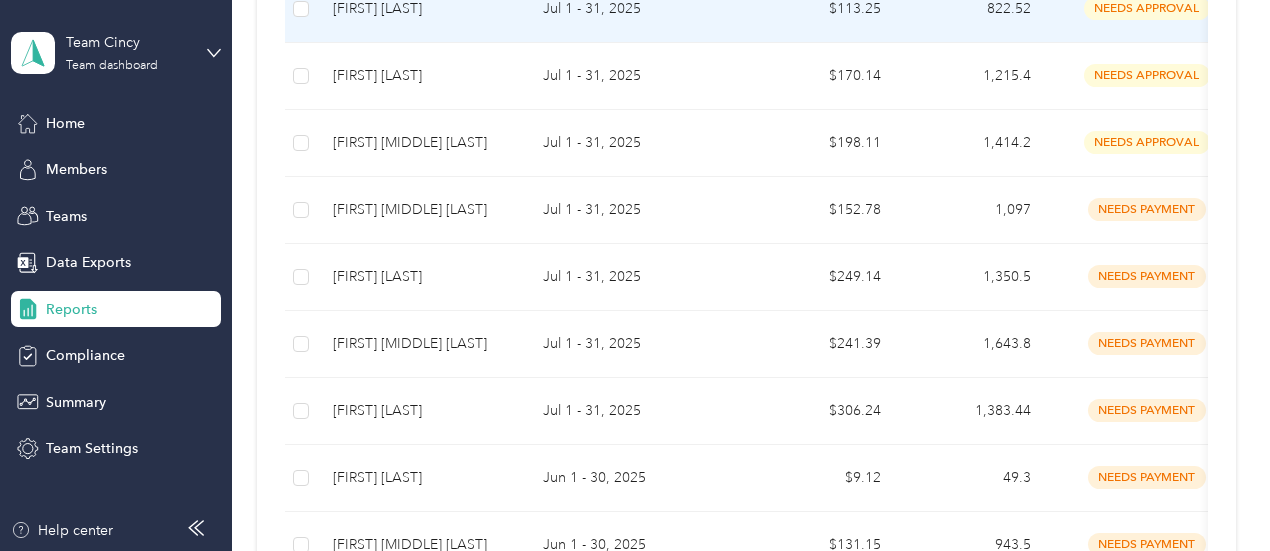 scroll, scrollTop: 400, scrollLeft: 0, axis: vertical 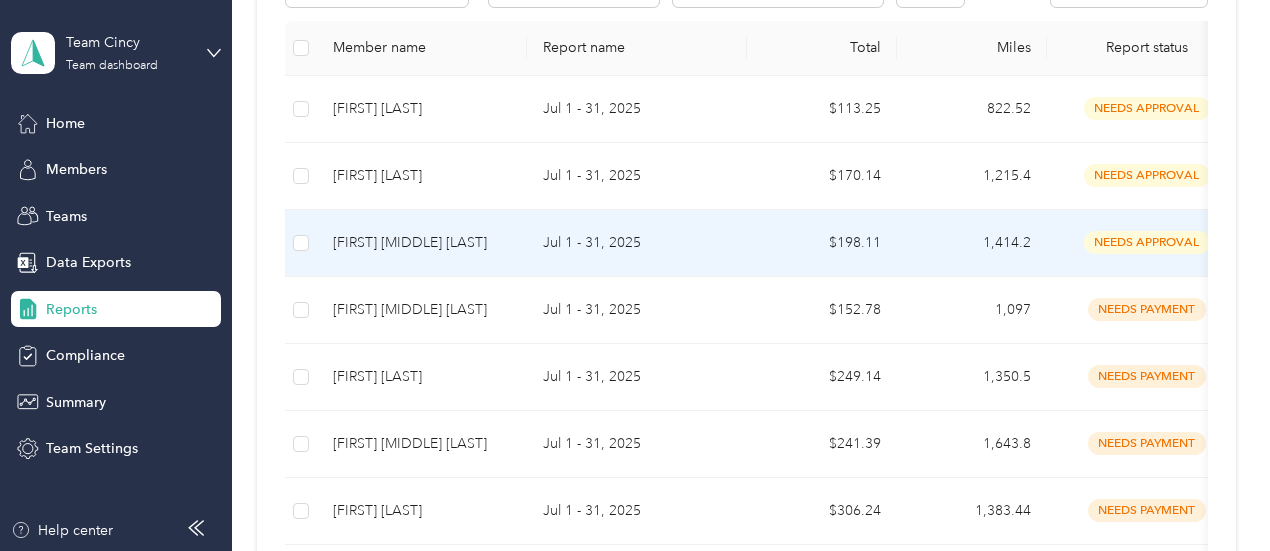 click on "Jul 1 - 31, 2025" at bounding box center (637, 243) 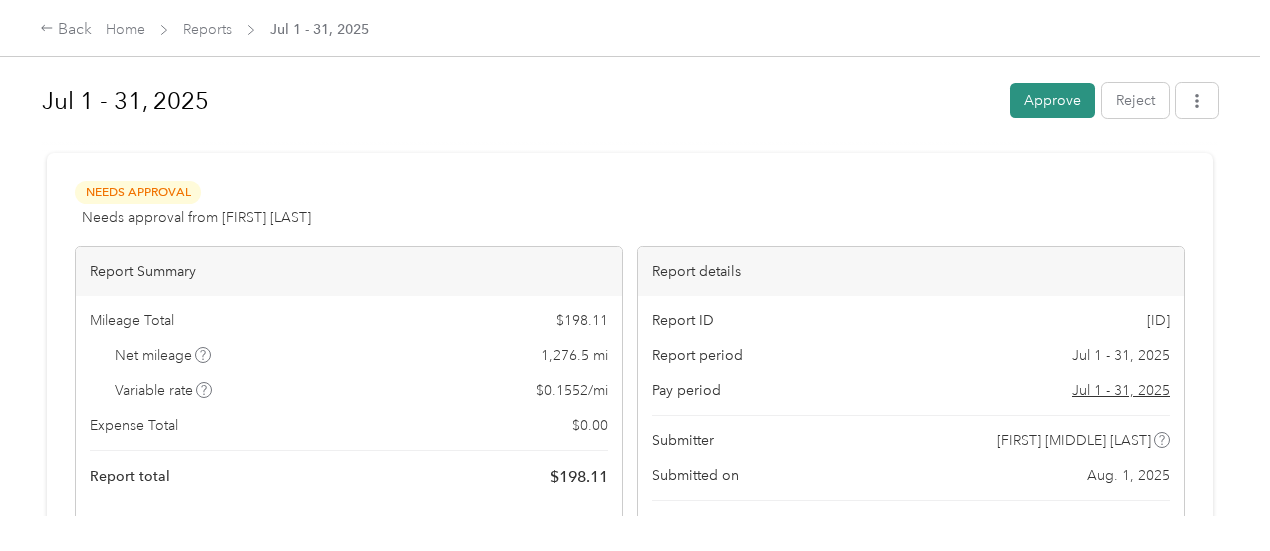 click on "Approve" at bounding box center (1052, 100) 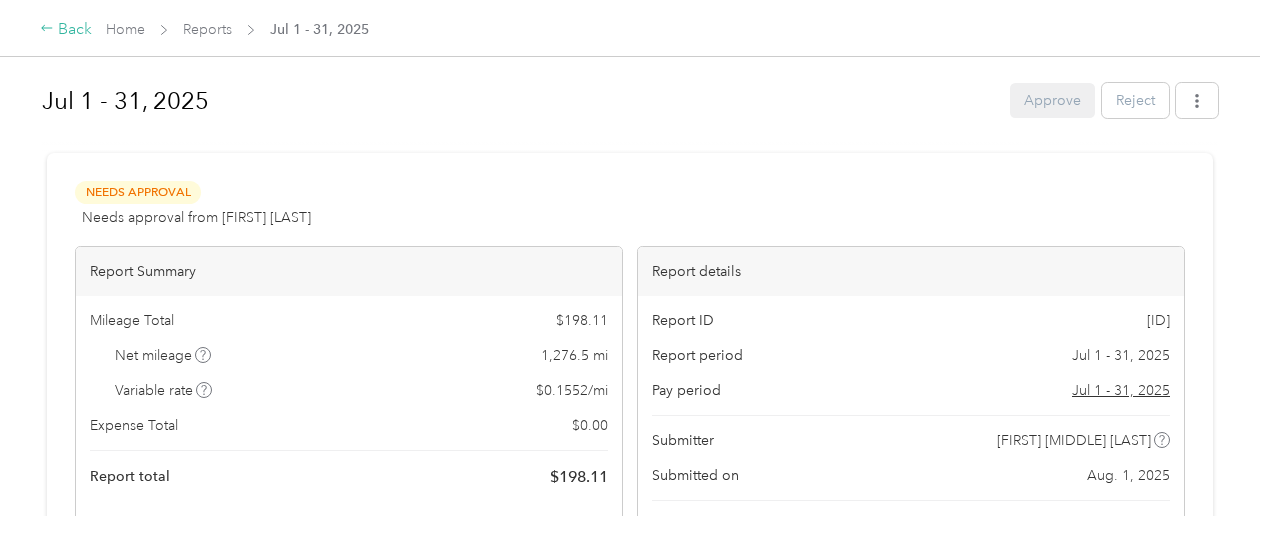 click 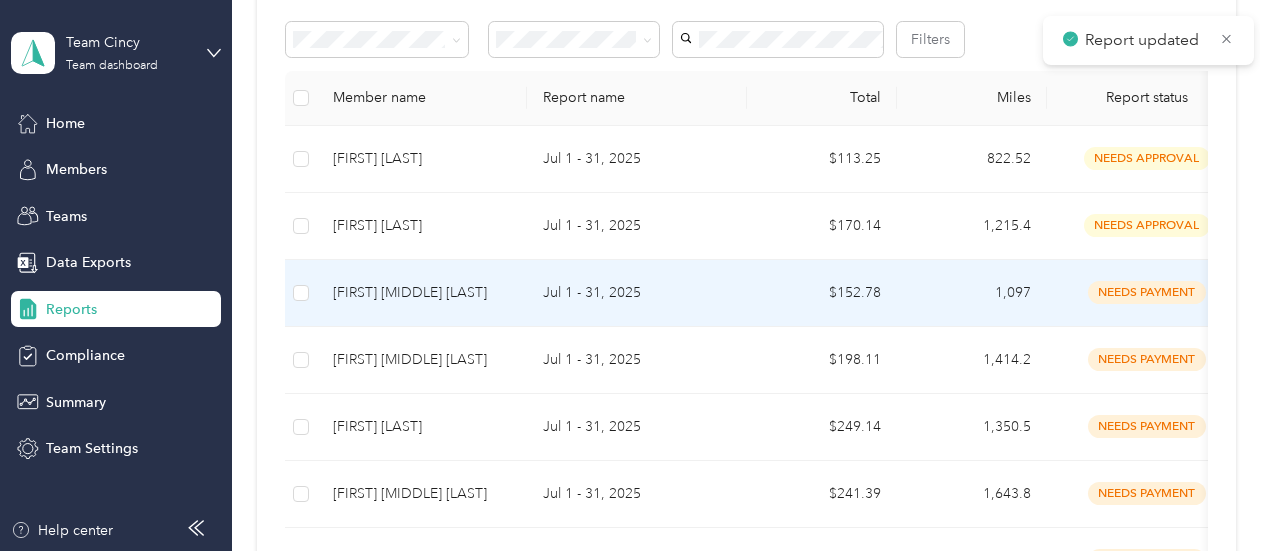 scroll, scrollTop: 351, scrollLeft: 0, axis: vertical 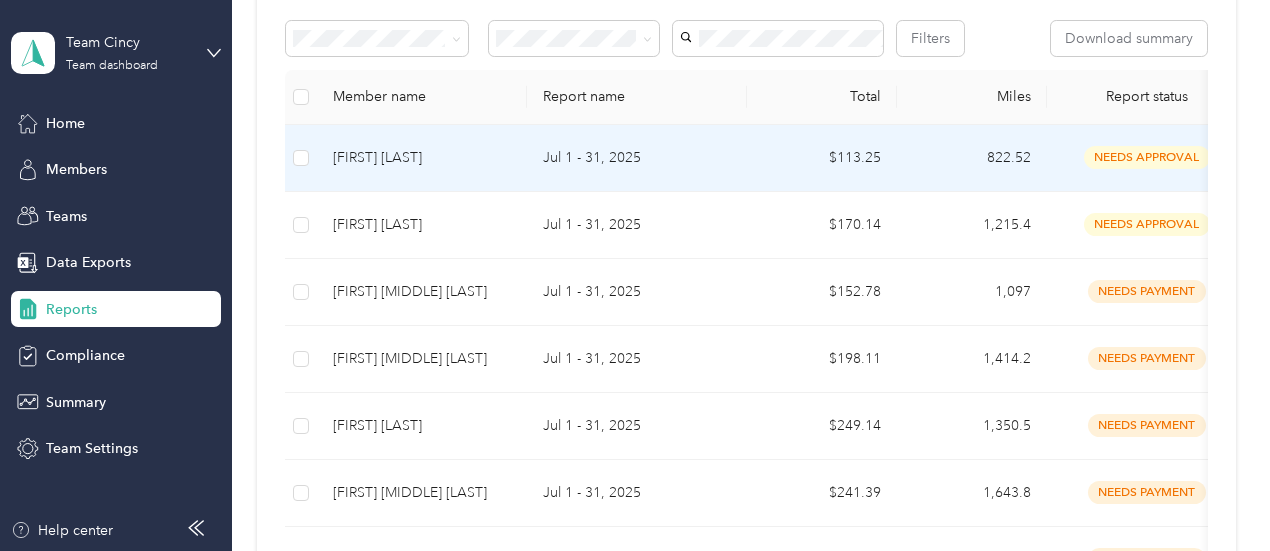 click on "$113.25" at bounding box center (822, 158) 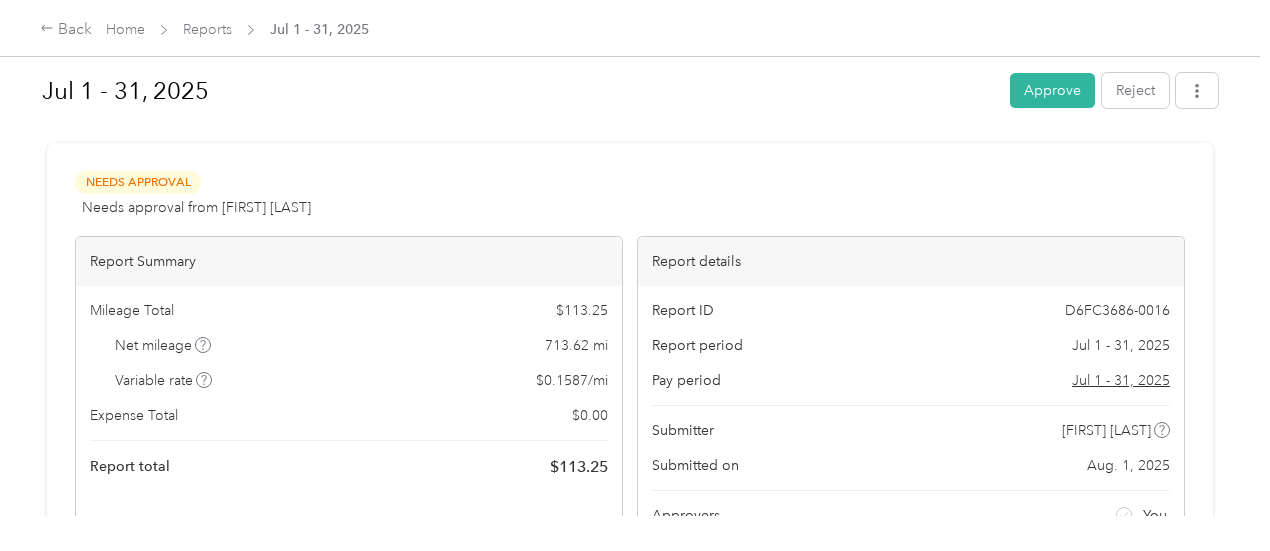 scroll, scrollTop: 0, scrollLeft: 0, axis: both 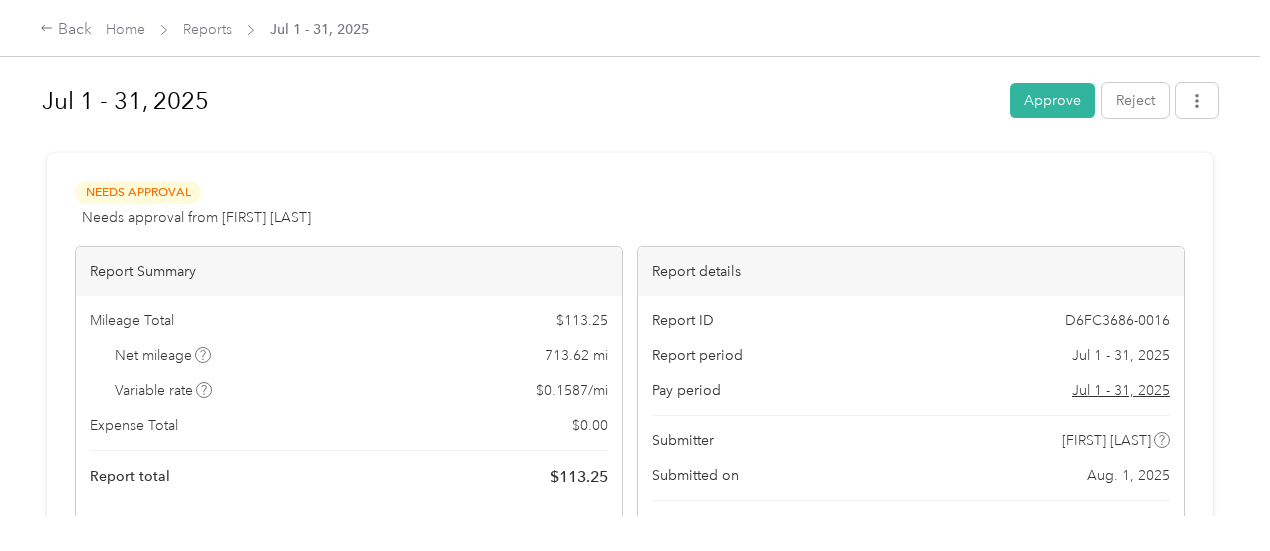 drag, startPoint x: 981, startPoint y: 195, endPoint x: 832, endPoint y: 187, distance: 149.21461 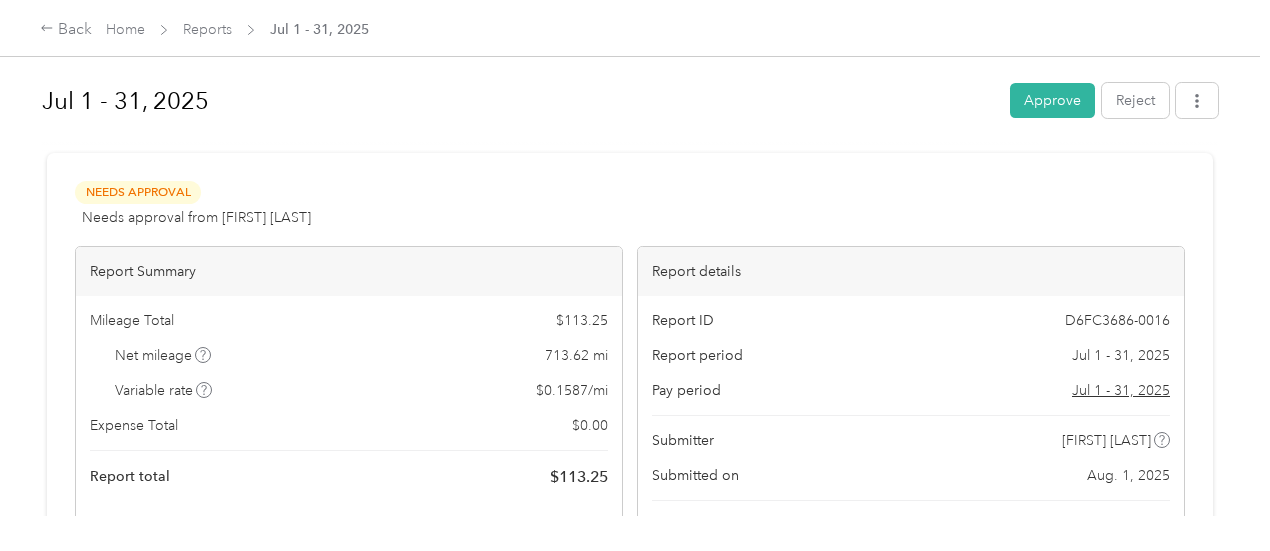 drag, startPoint x: 858, startPoint y: 198, endPoint x: 1040, endPoint y: 193, distance: 182.06866 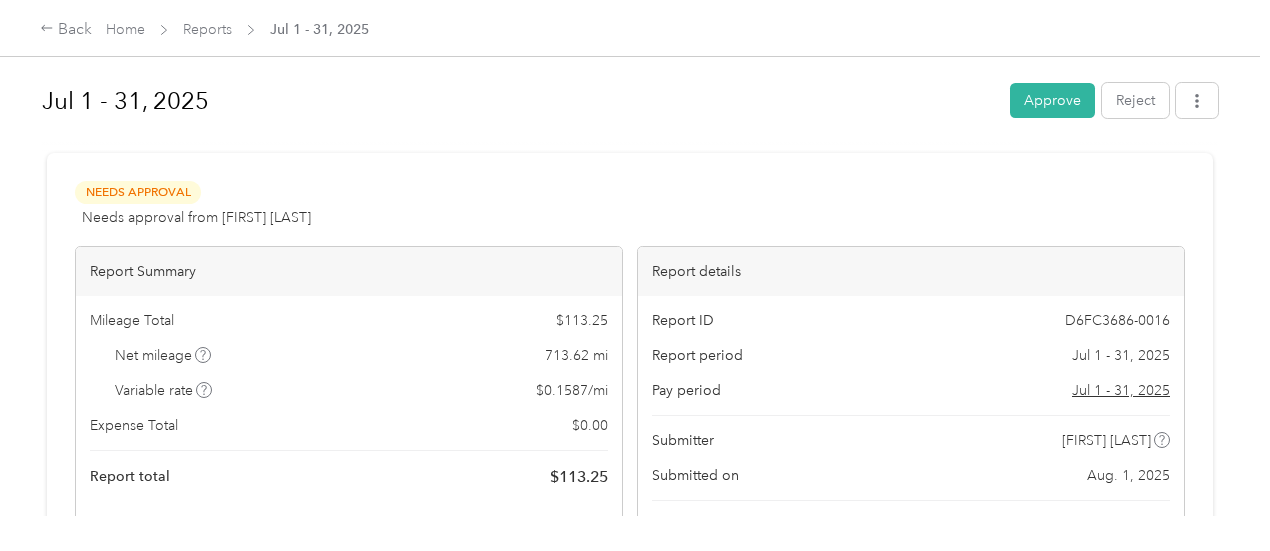click on "Jul 1 - 31, 2025 Approve Reject Needs Approval Needs approval from [FIRST] [LAST].       View  activity & comments Report Summary Mileage Total $ 113.25 Net mileage   713.62   mi Variable rate   $ 0.1587 / mi Expense Total $ 0.00 Report total $ 113.25 Report details Report ID [ID] Report period Jul 1 - 31, 2025 Pay period Jul 1 - 31, 2025 Submitter [FIRST] [LAST] Submitted on Aug. 1, 2025 Approvers You Trips (239) Expense (0) Gross Miles Trip Date Value Location Track Method Purpose Notes Tags          1.2 7-31-2025 $0.19 02:55 pm Higher gravity 02:55 pm [STREET], [CITY], [STATE] GPS Cavalier Distributing Company - 3 7-31-2025 $0.48 09:30 am Home 09:38 am BP Pleasant Ridge GPS Cavalier Distributing Company - 5.3 7-30-2025 $0.83 07:07 pm MVP Sports Bar - [CITY] 07:22 pm Home GPS Cavalier Distributing Company - 3.3 7-30-2025 $0.52 04:43 pm [NUMBER] [STREET], [CITY], [STATE] 04:53 pm MVP Sports Bar - [CITY] GPS Cavalier Distributing Company - 0.4 7-30-2025 $0.06 04:17 pm 04:19 pm GPS - 7.8" at bounding box center [630, 258] 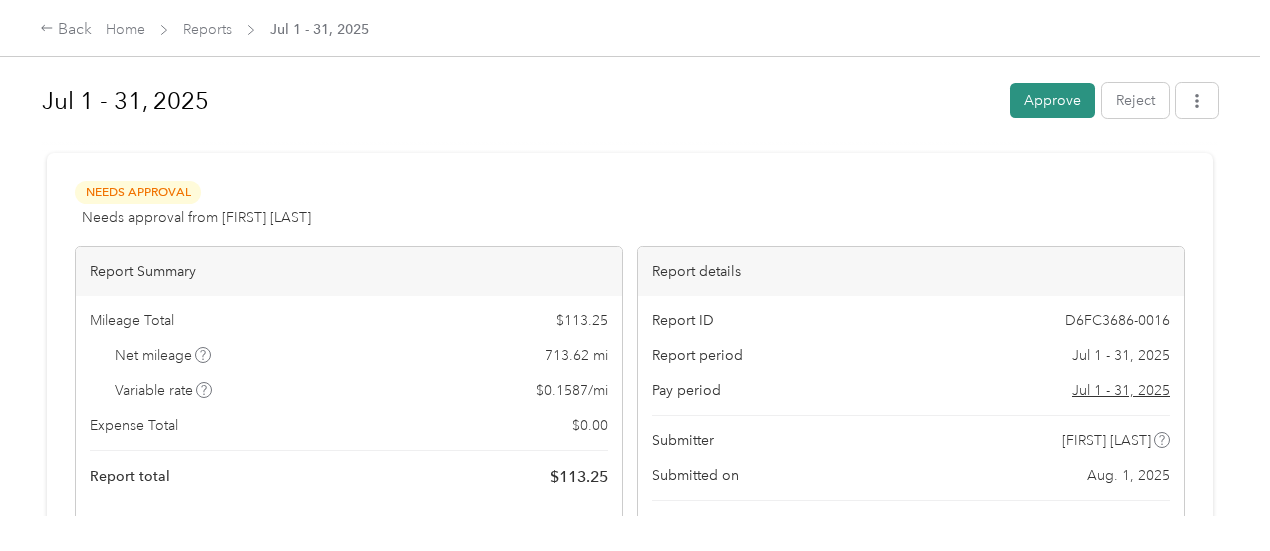 click on "Approve" at bounding box center [1052, 100] 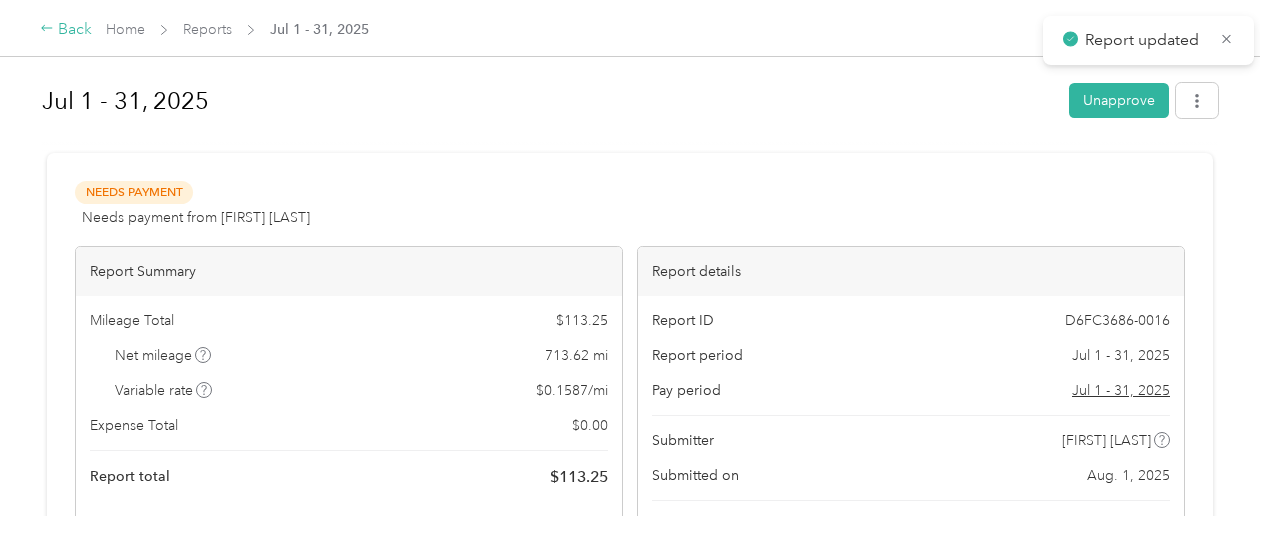 click on "Back" at bounding box center [66, 30] 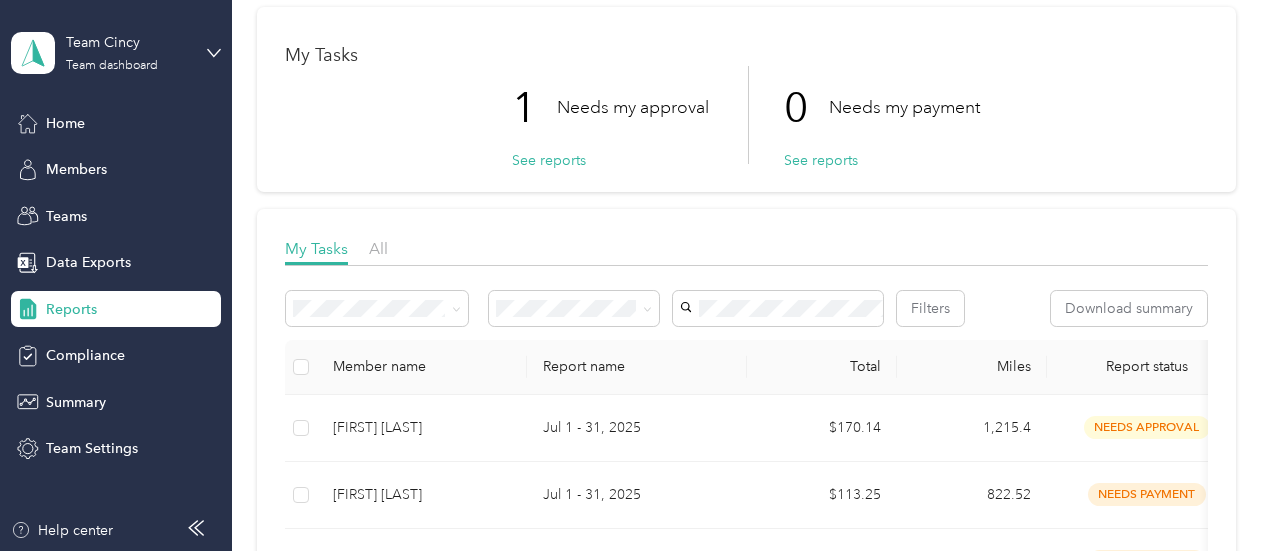 scroll, scrollTop: 100, scrollLeft: 0, axis: vertical 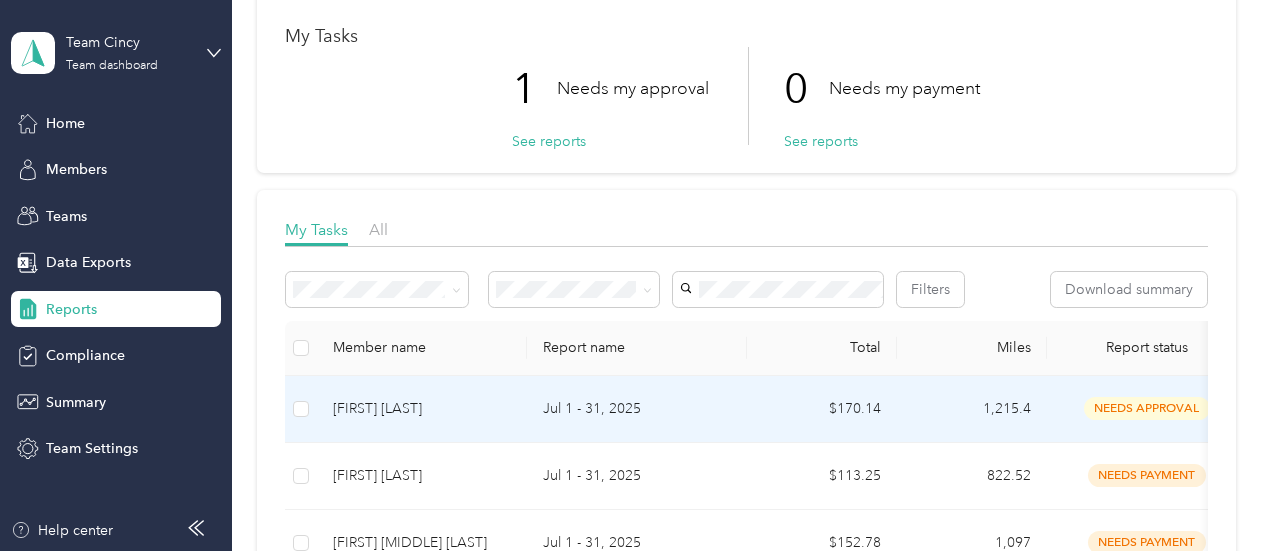 click on "[FIRST] [LAST]" at bounding box center [422, 409] 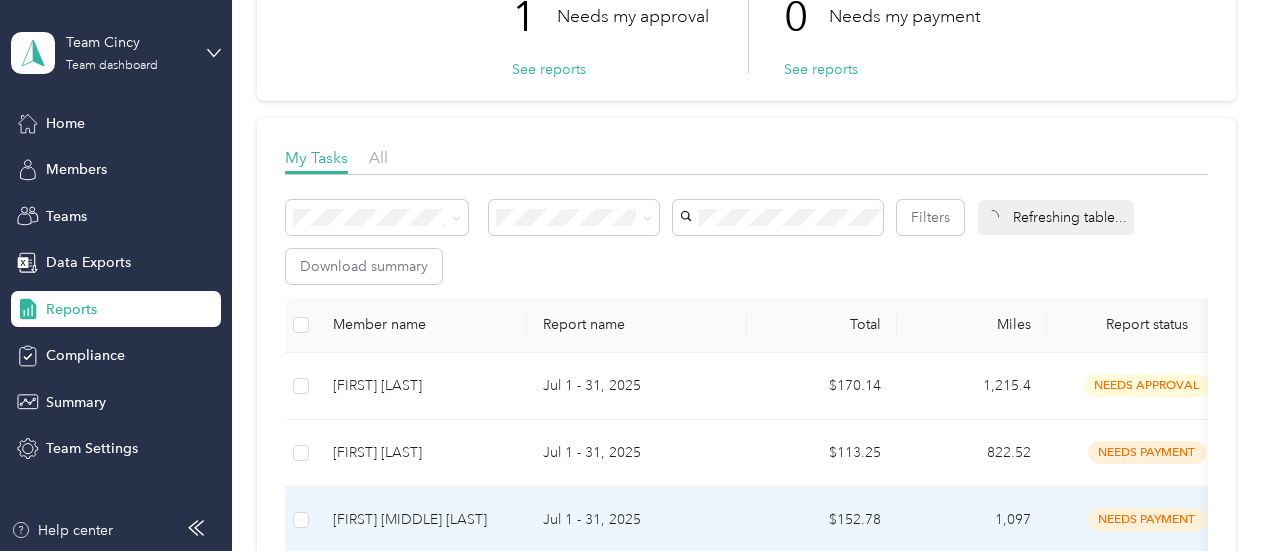 scroll, scrollTop: 300, scrollLeft: 0, axis: vertical 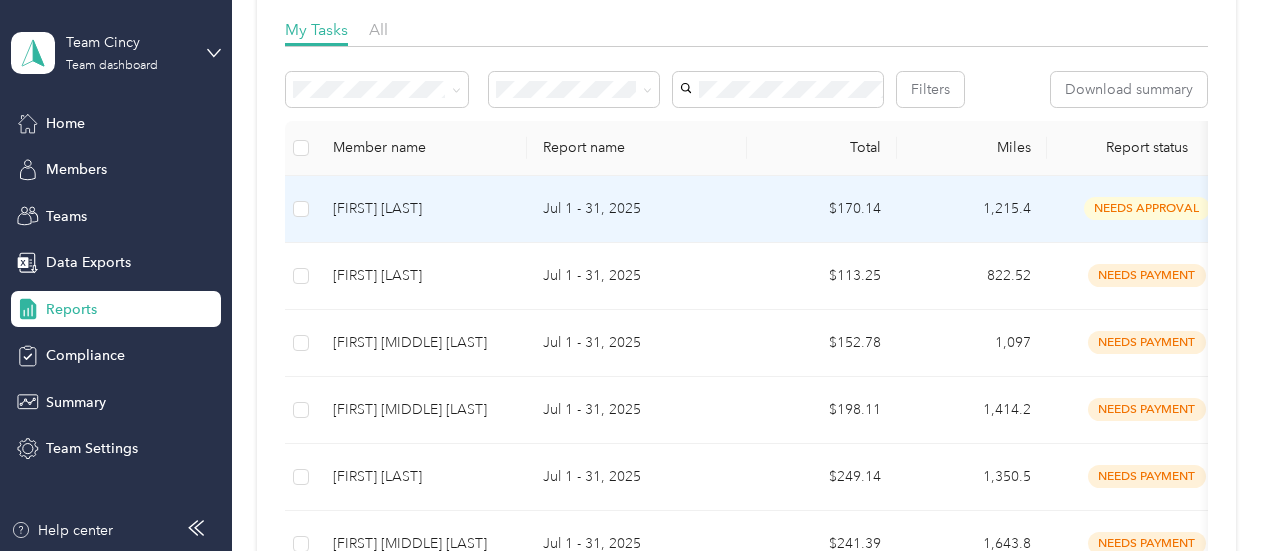 click on "Jul 1 - 31, 2025" at bounding box center [637, 209] 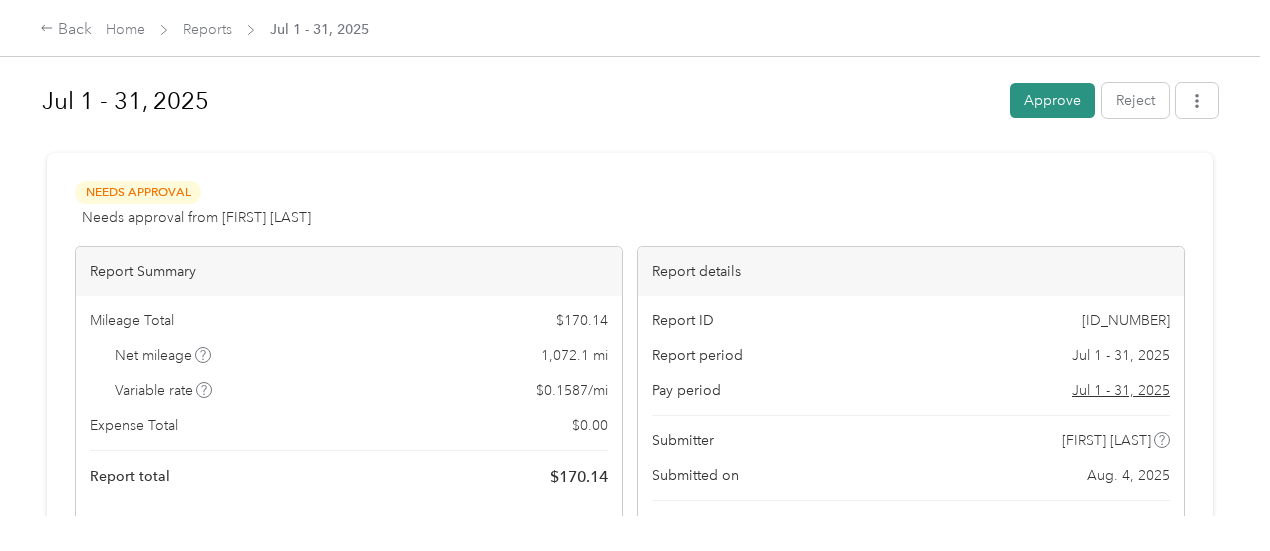 click on "Approve" at bounding box center (1052, 100) 